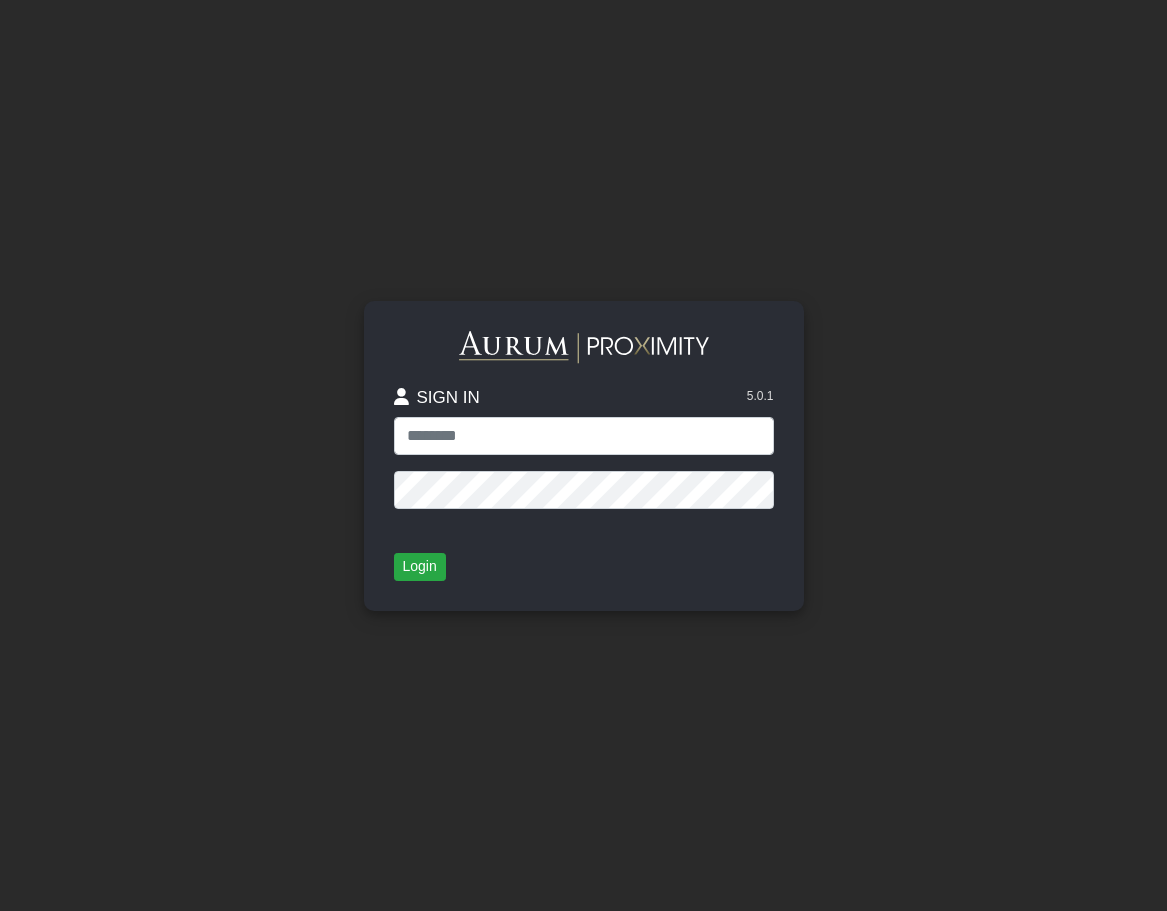 scroll, scrollTop: 0, scrollLeft: 0, axis: both 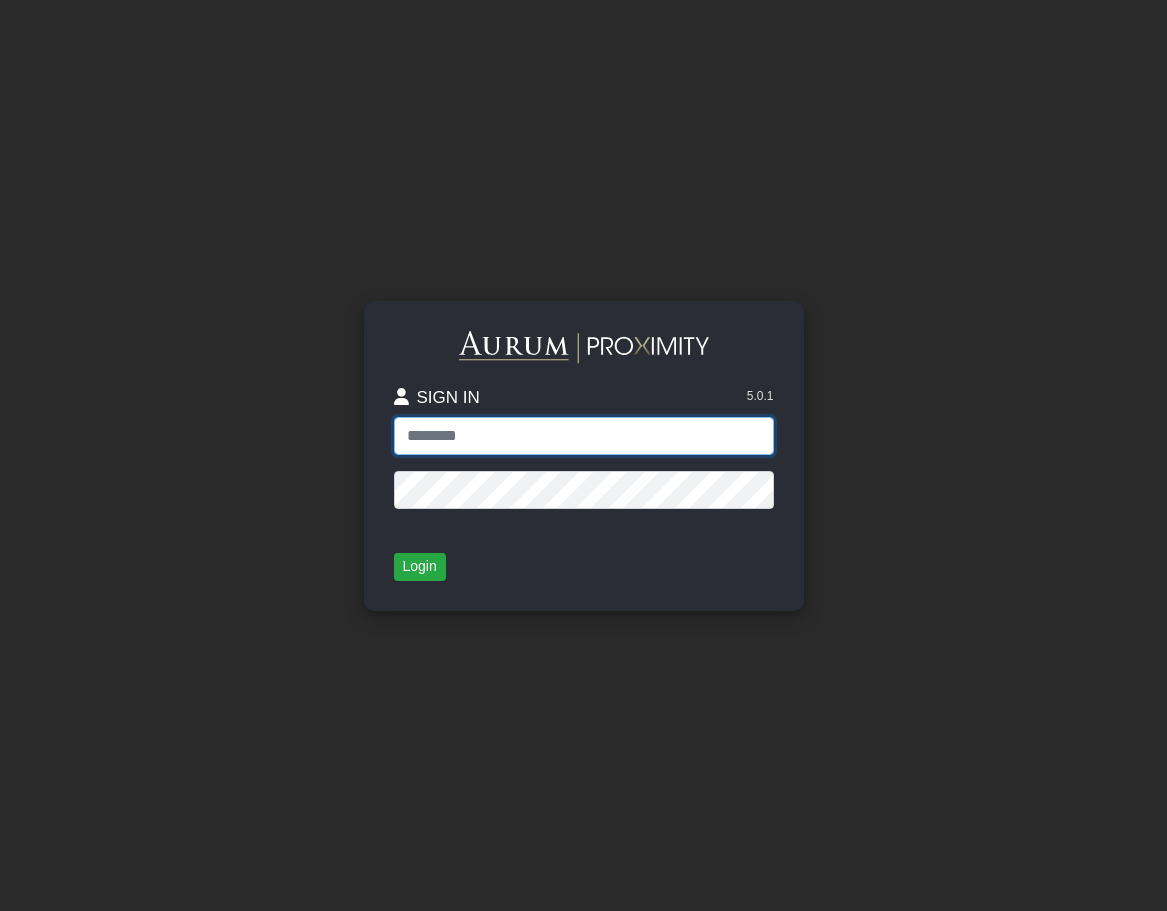 type on "**********" 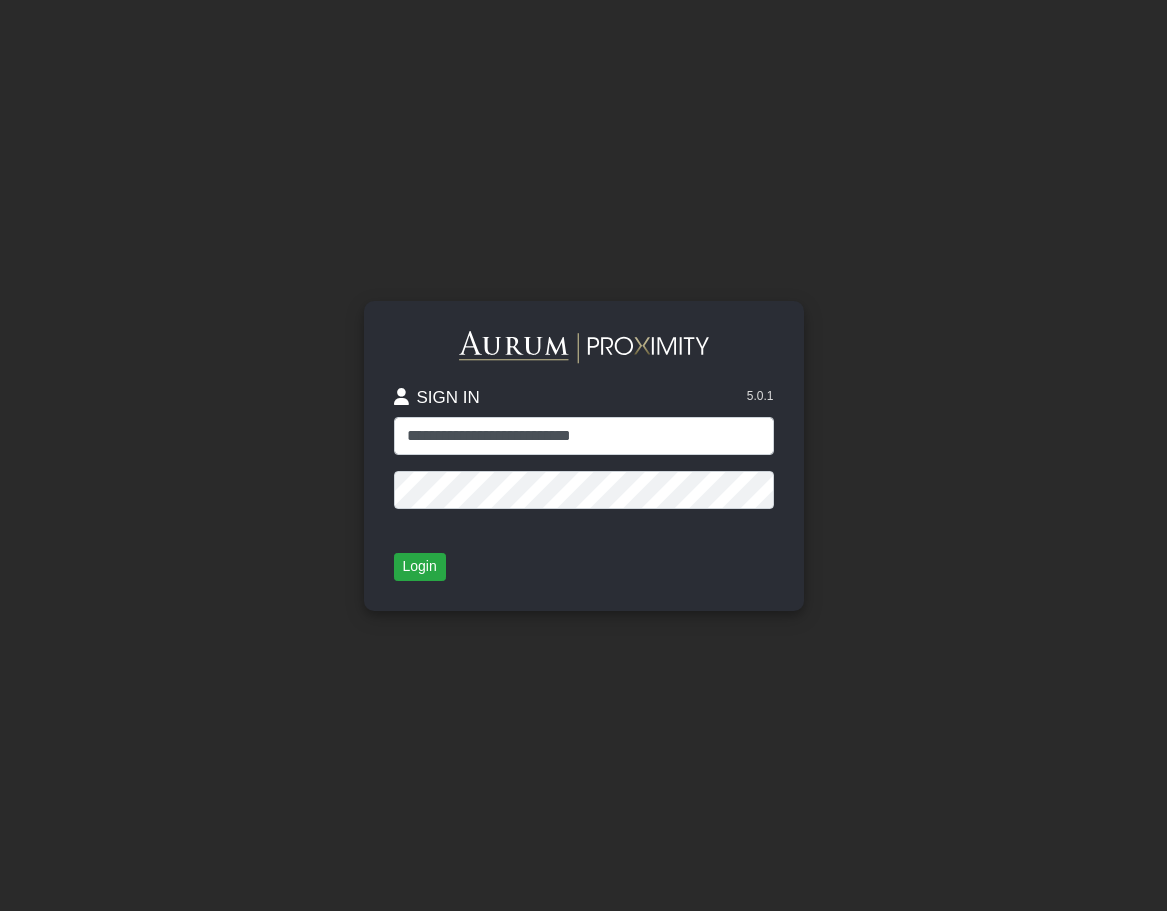 click on "**********" at bounding box center [584, 455] 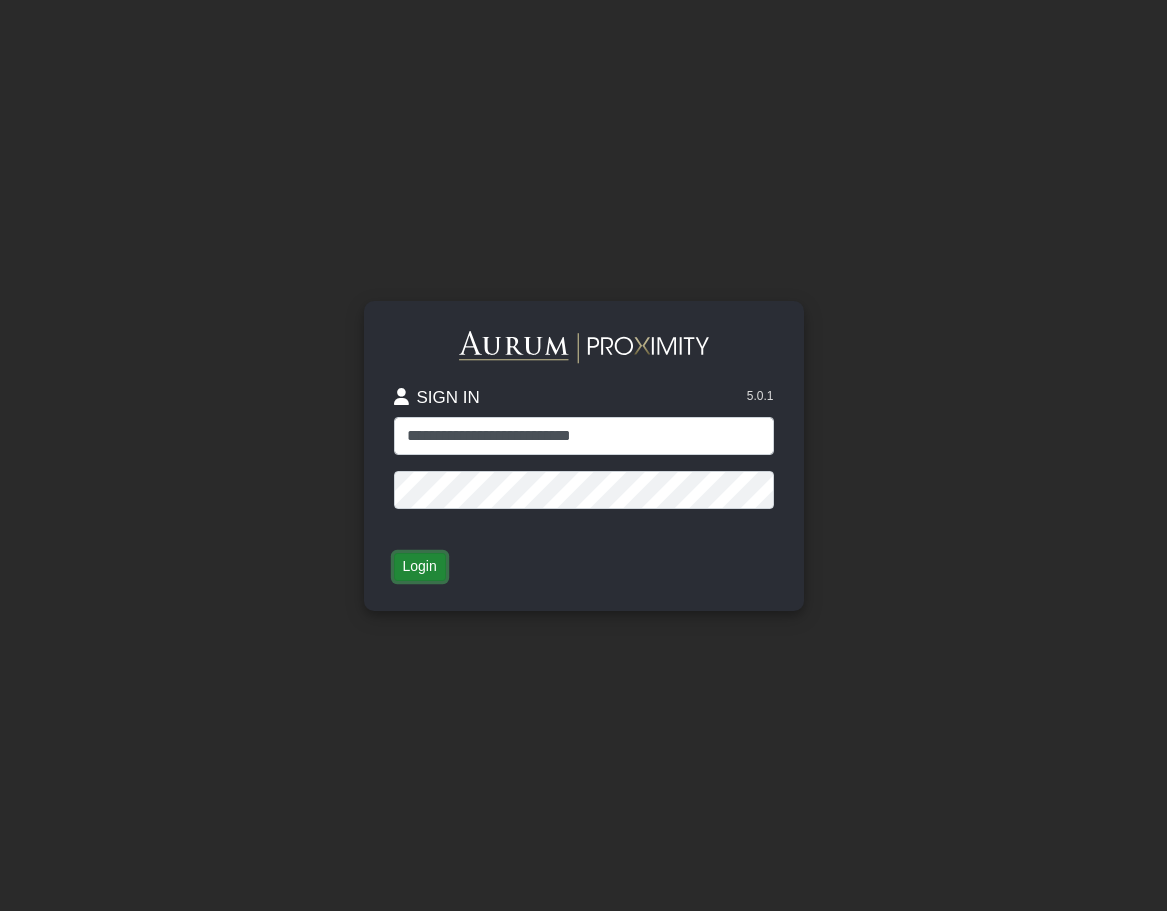 click on "Login" at bounding box center (420, 567) 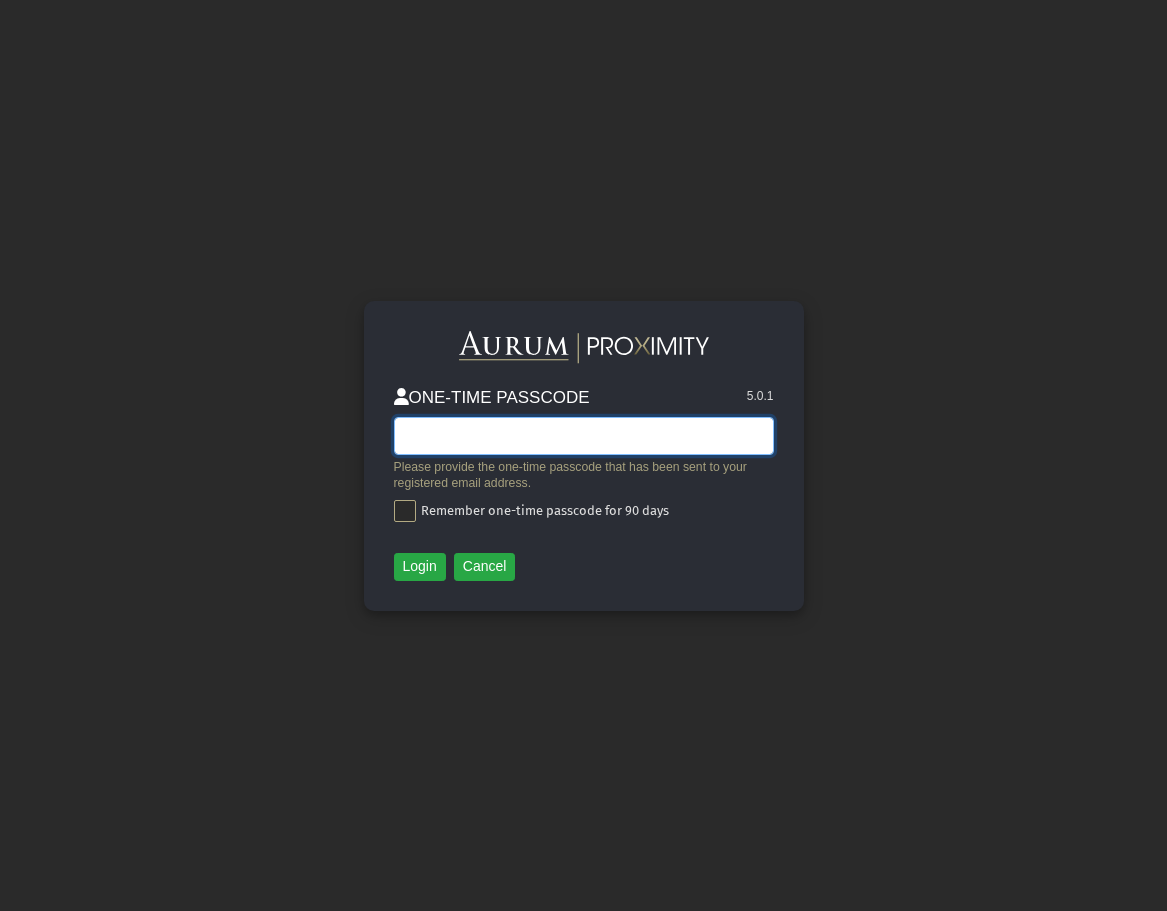 click at bounding box center (584, 436) 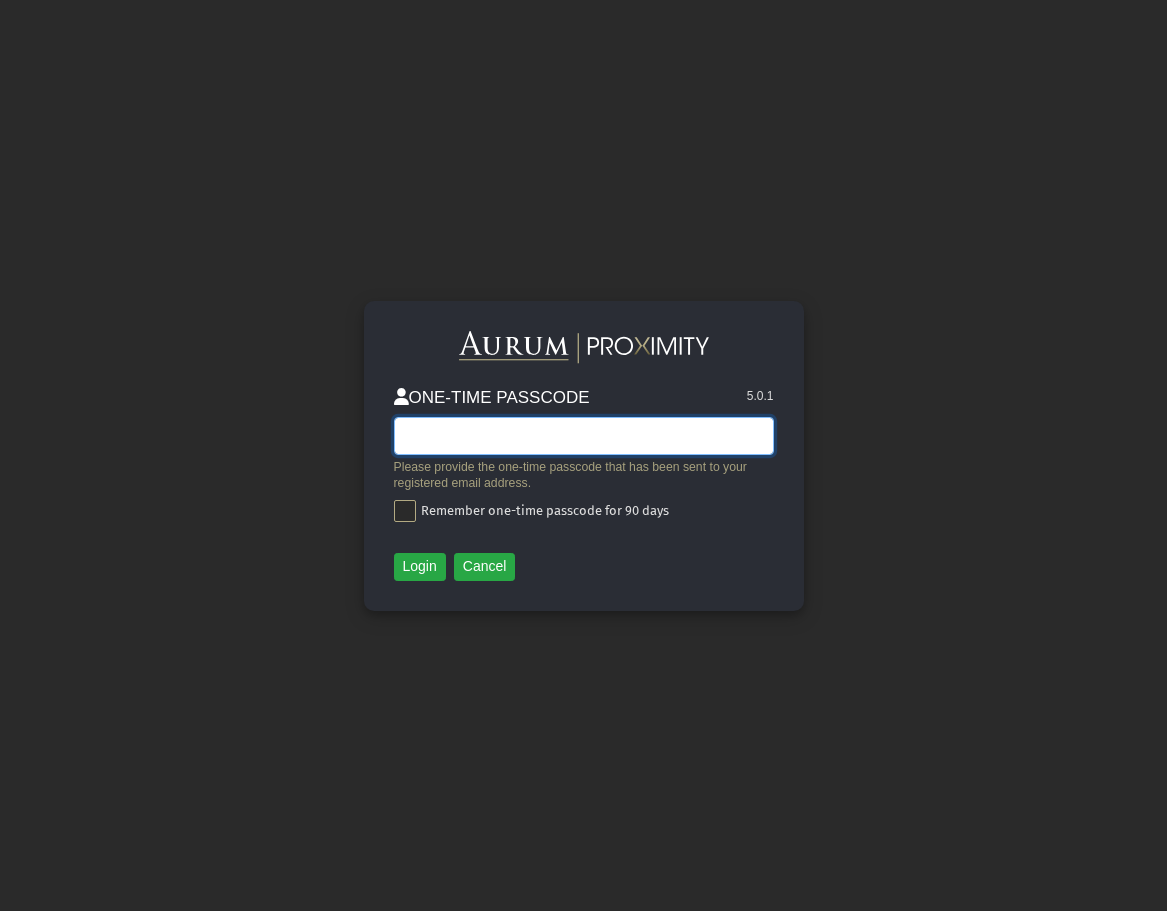 click at bounding box center [584, 436] 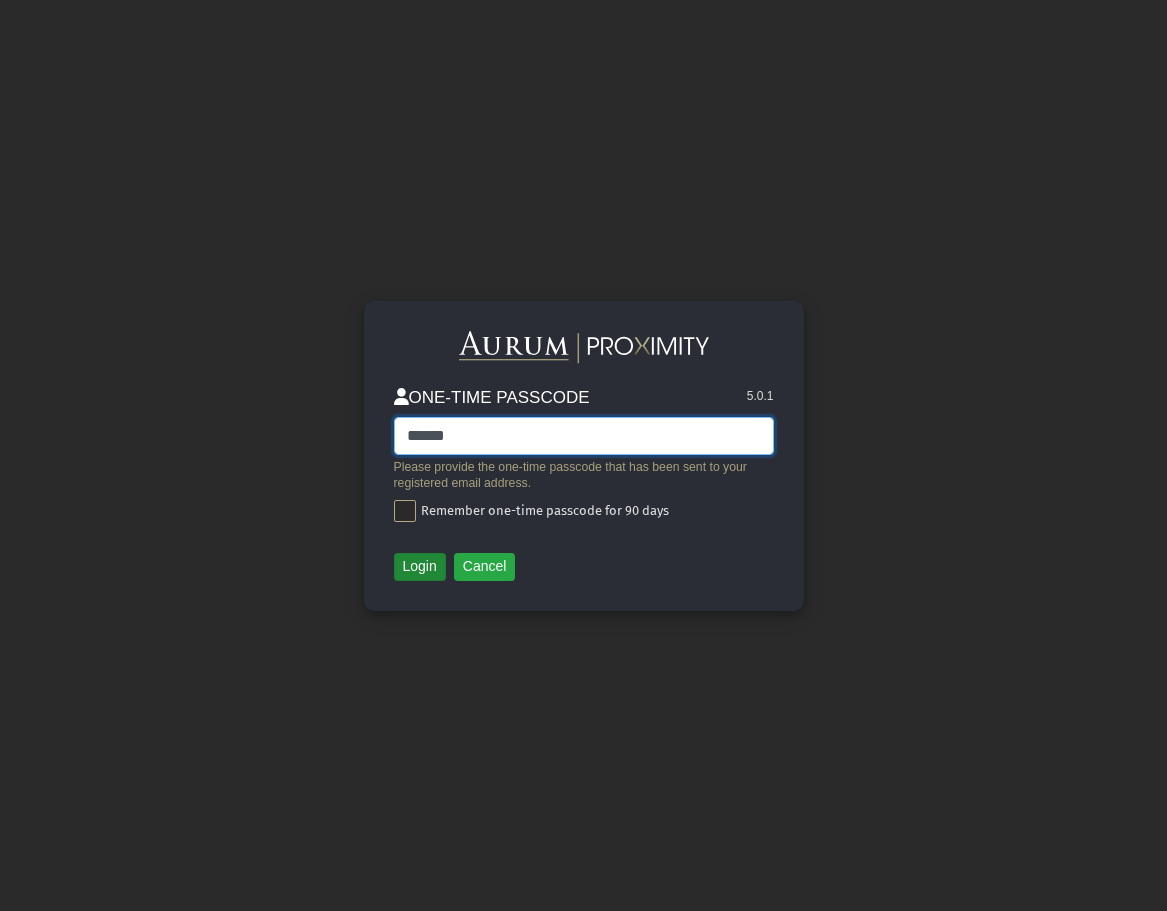 type on "******" 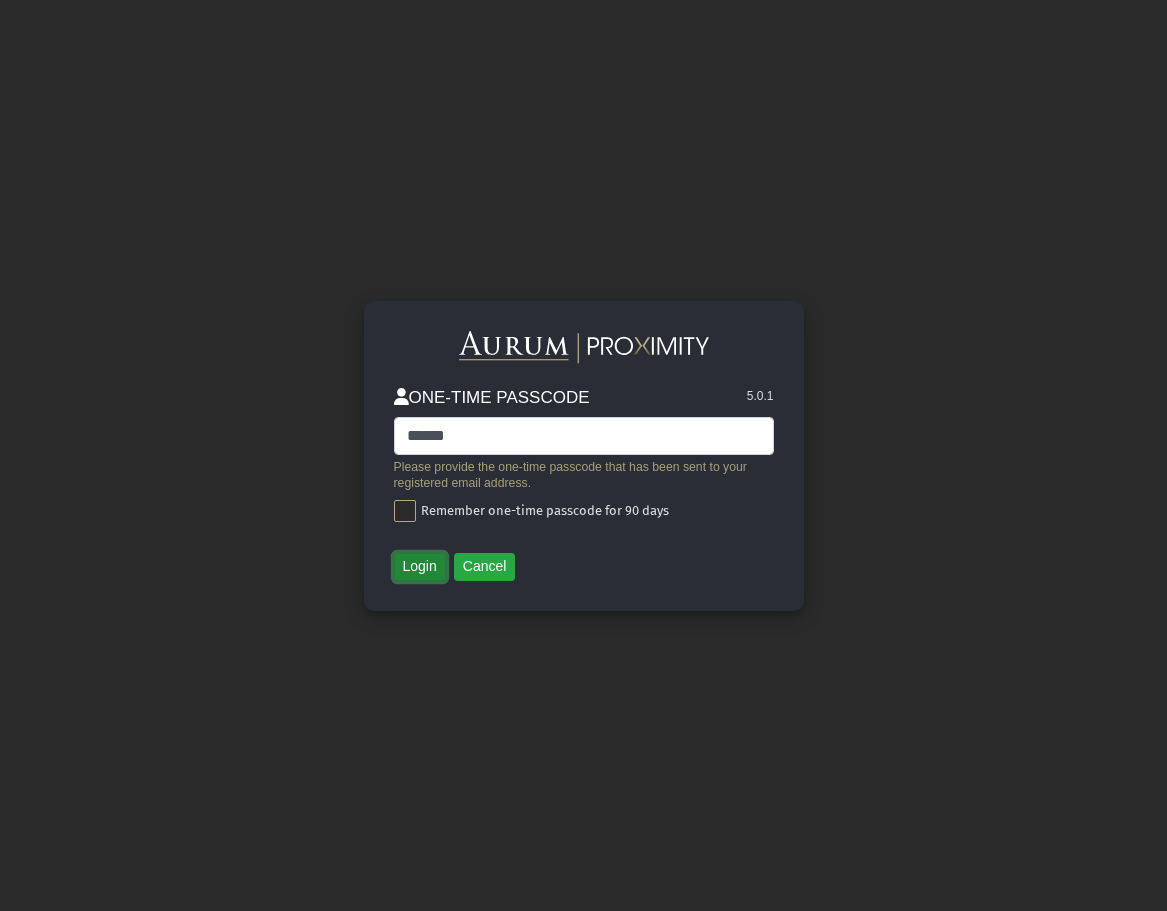 click on "Login" at bounding box center [420, 567] 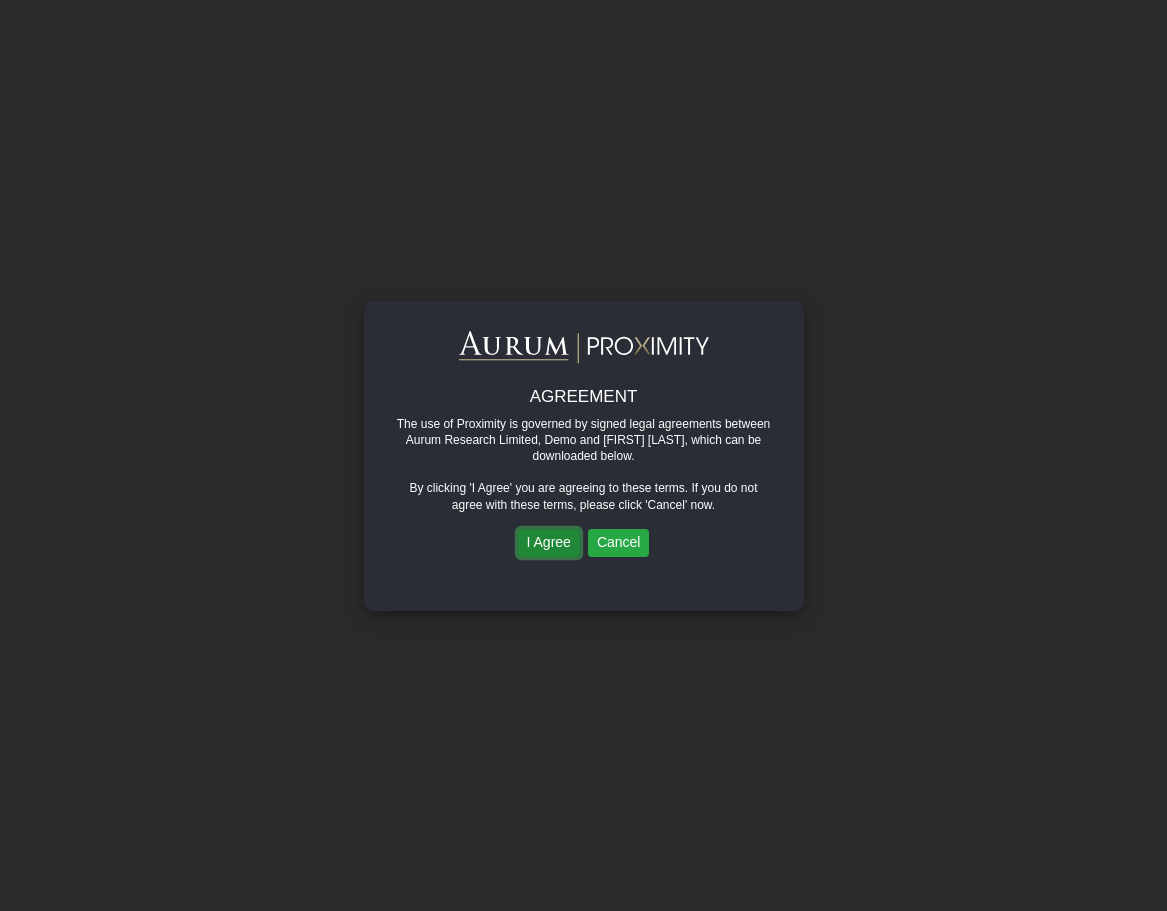 click on "I Agree" at bounding box center [549, 543] 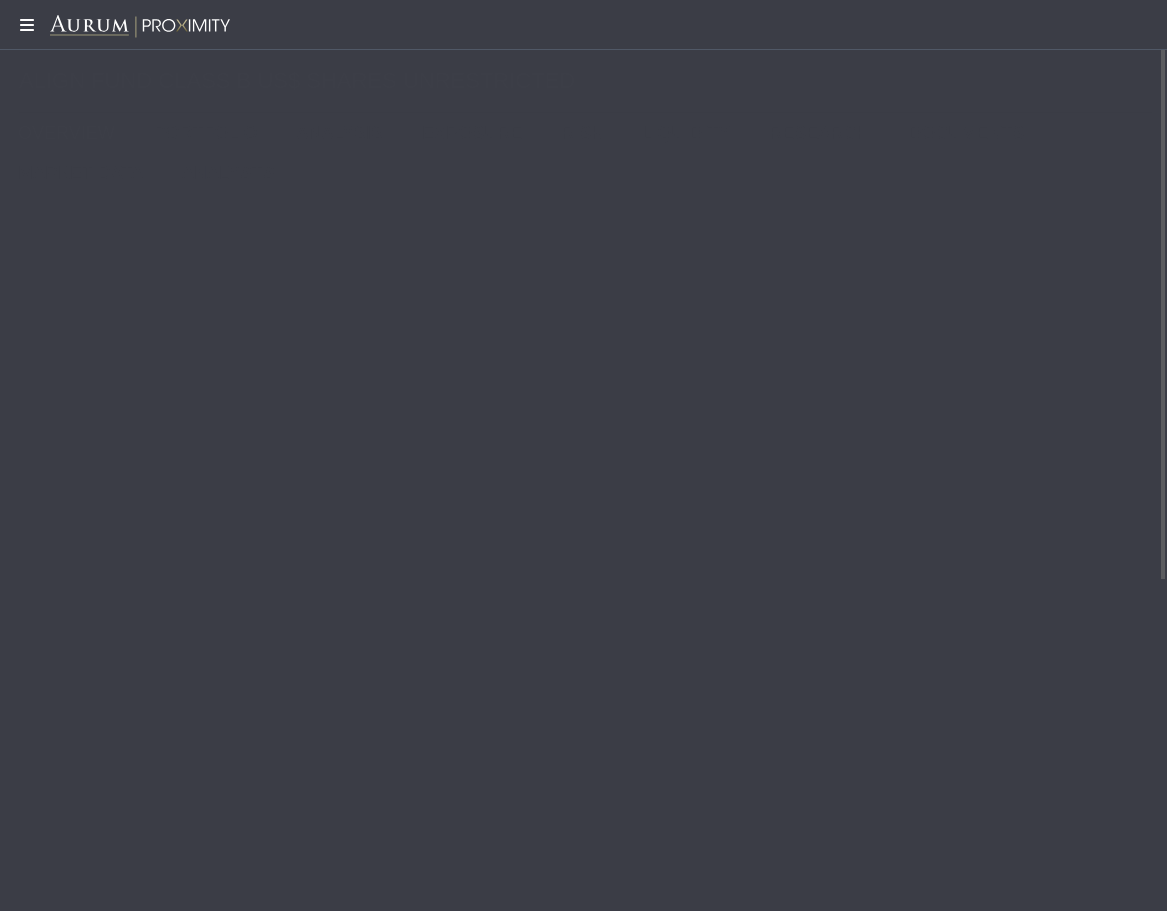 click at bounding box center [25, 25] 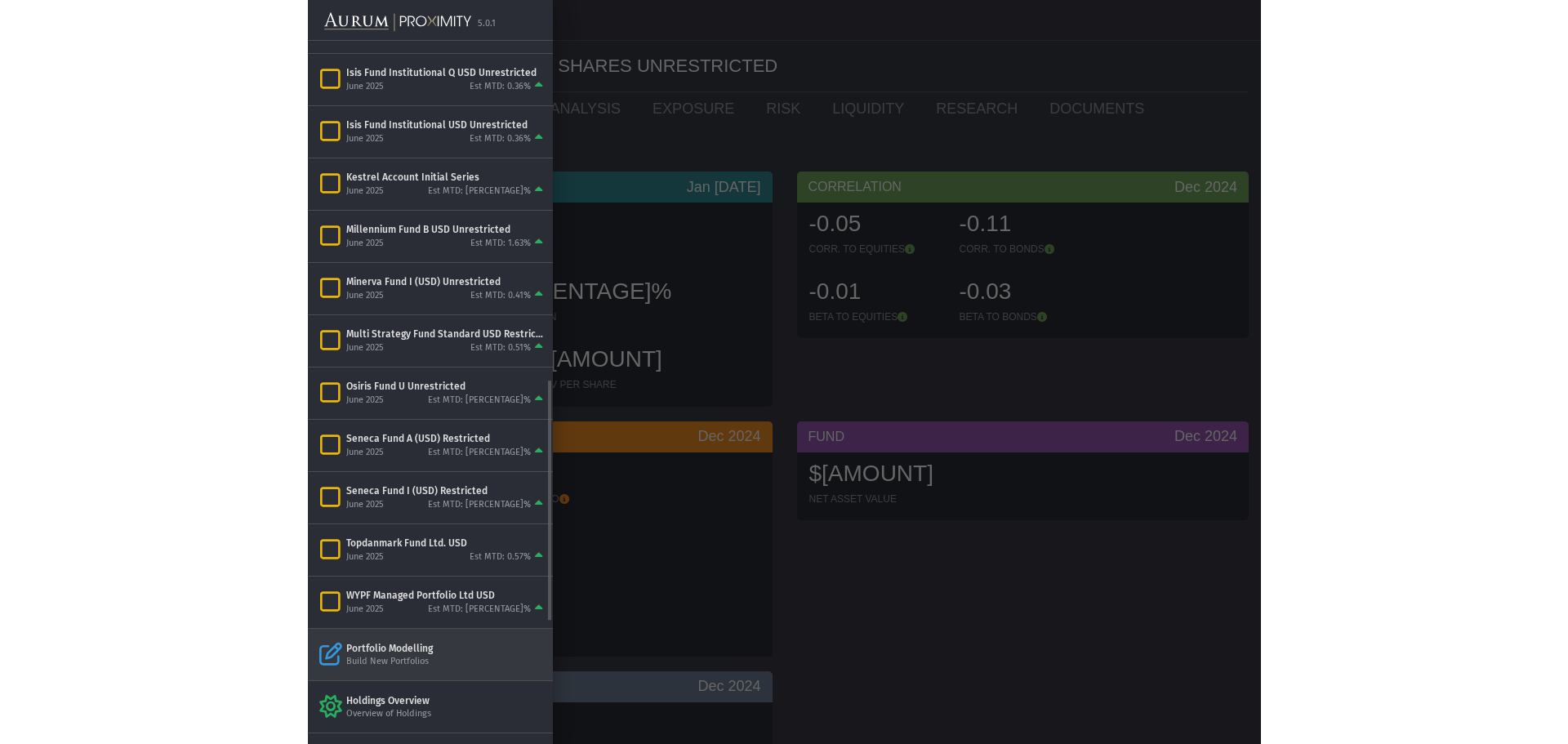 scroll, scrollTop: 1334, scrollLeft: 0, axis: vertical 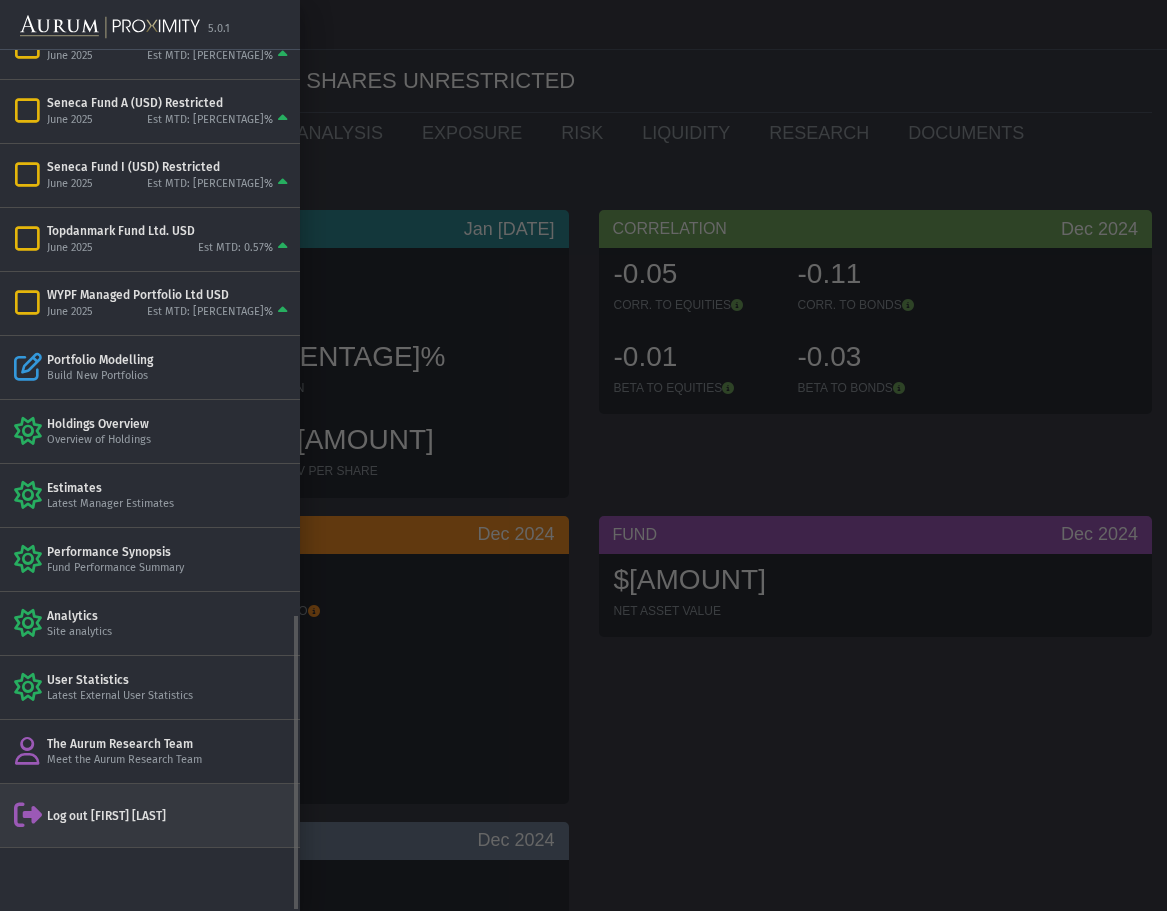 click on "Log out [FIRST] [LAST]" at bounding box center (169, 816) 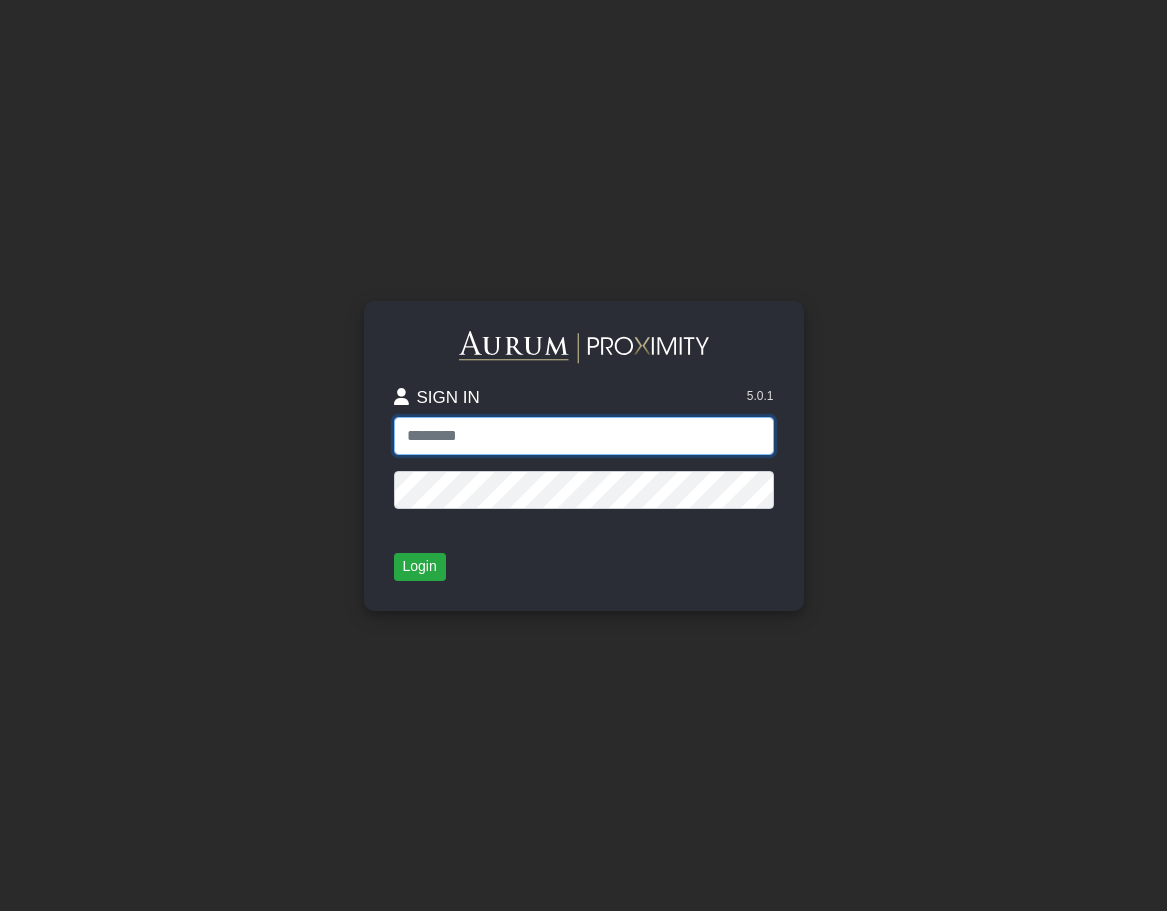 type on "**********" 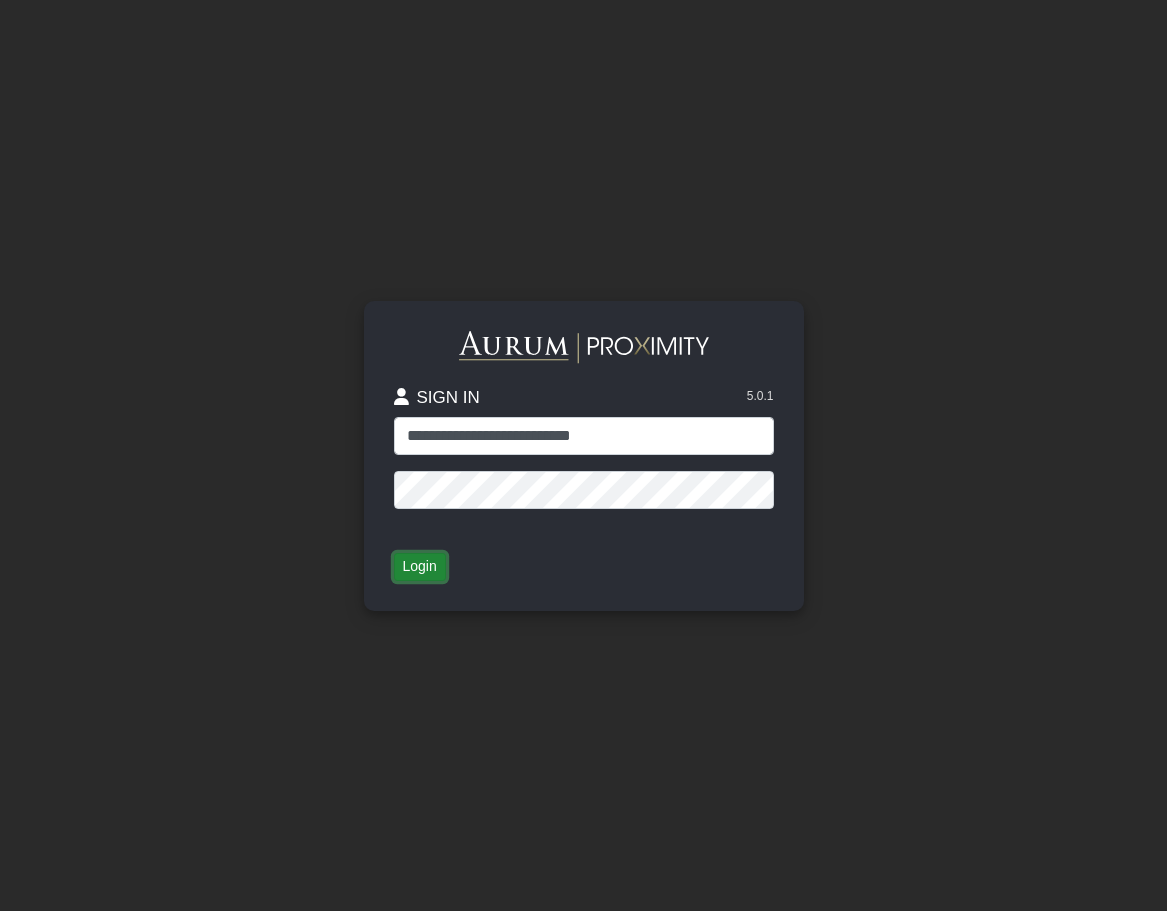click on "Login" at bounding box center (420, 567) 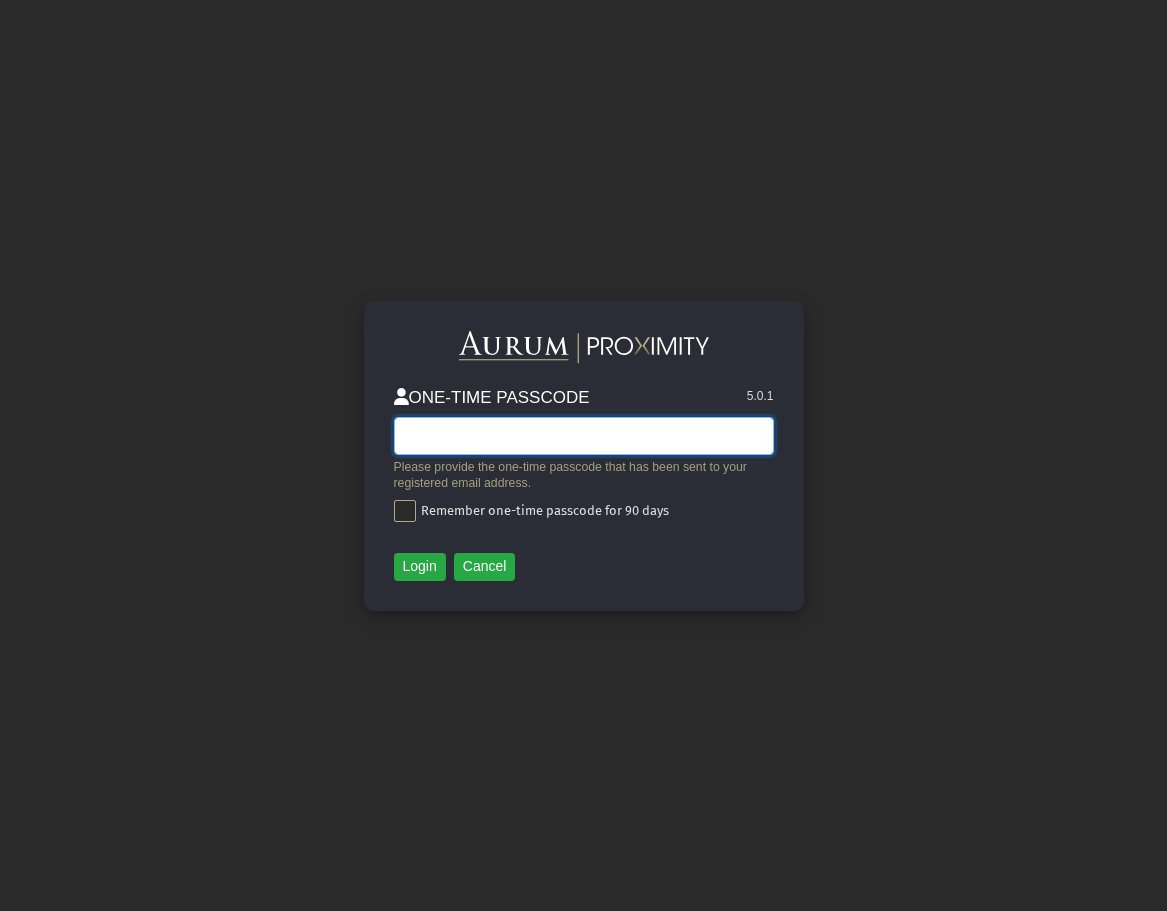 click at bounding box center [584, 436] 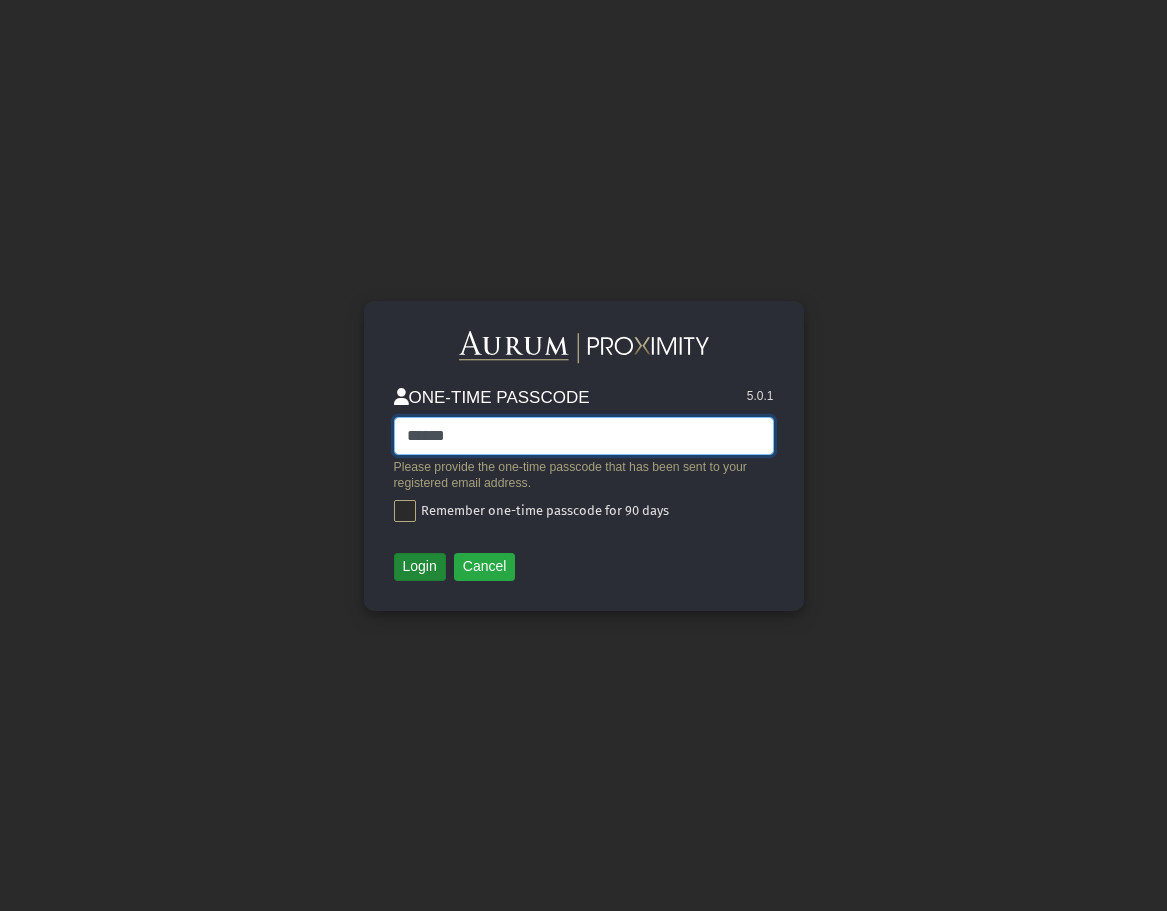type on "******" 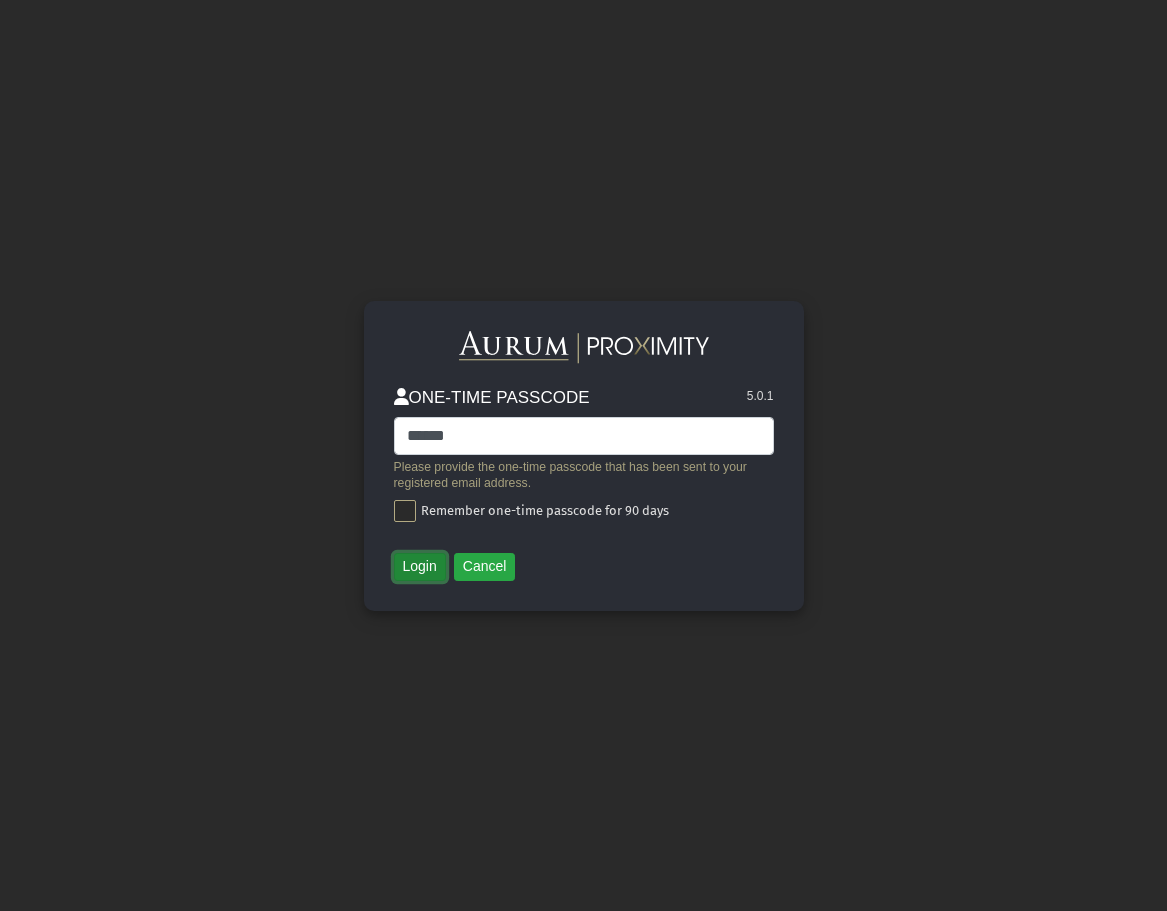 click on "Login" at bounding box center (420, 567) 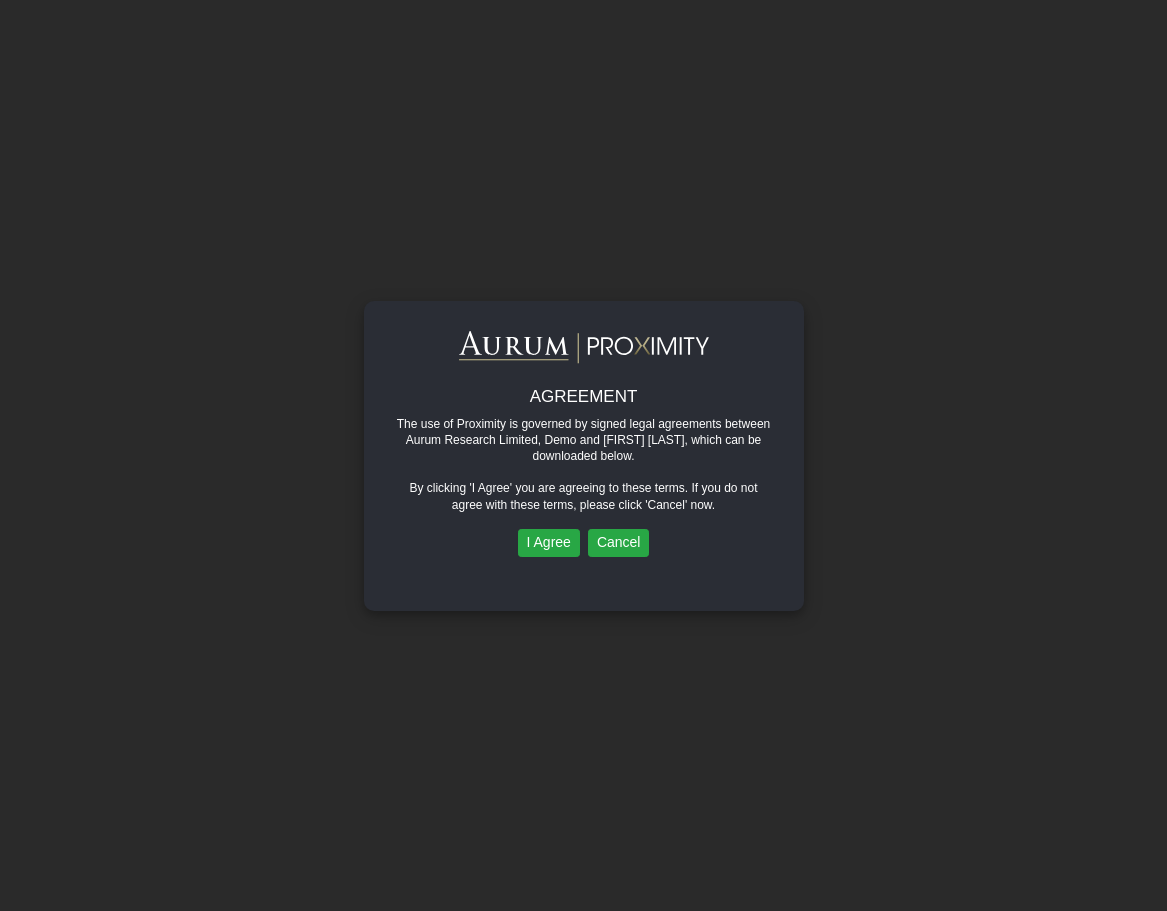 click on "The use of Proximity is governed by signed legal agreements between Aurum Research Limited, Demo and [FIRST] [LAST], which can be downloaded below." at bounding box center (584, 440) 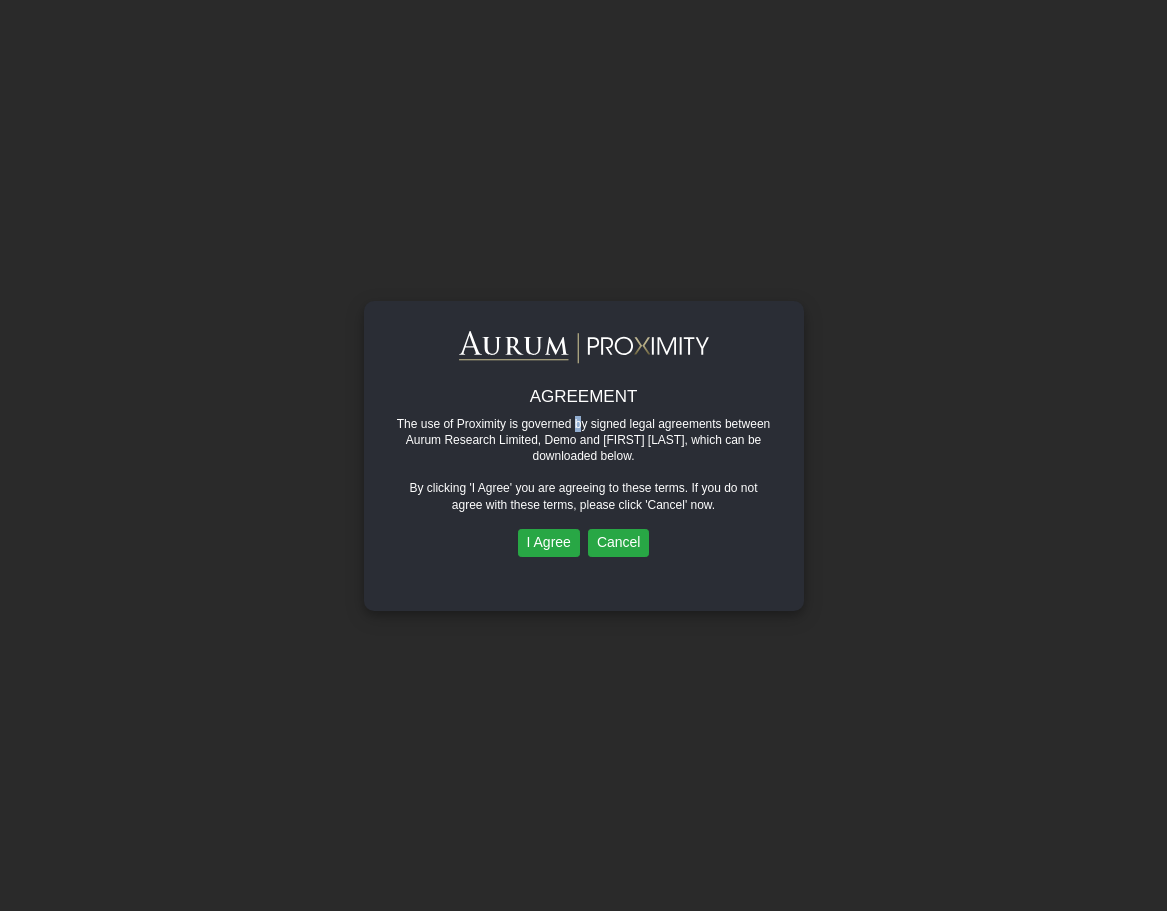 click on "The use of Proximity is governed by signed legal agreements between Aurum Research Limited, Demo and [FIRST] [LAST], which can be downloaded below." at bounding box center (584, 440) 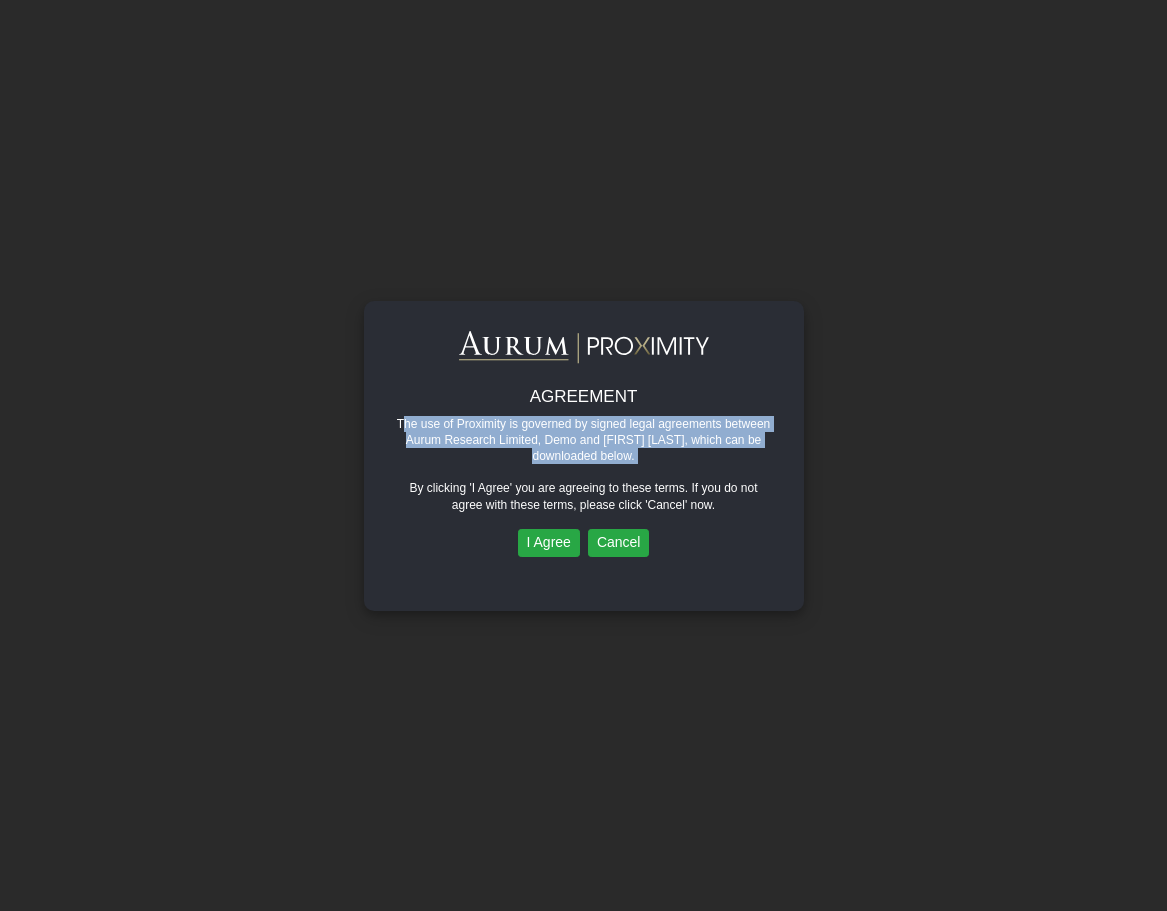 click on "The use of Proximity is governed by signed legal agreements between Aurum Research Limited, Demo and [FIRST] [LAST], which can be downloaded below." at bounding box center [584, 440] 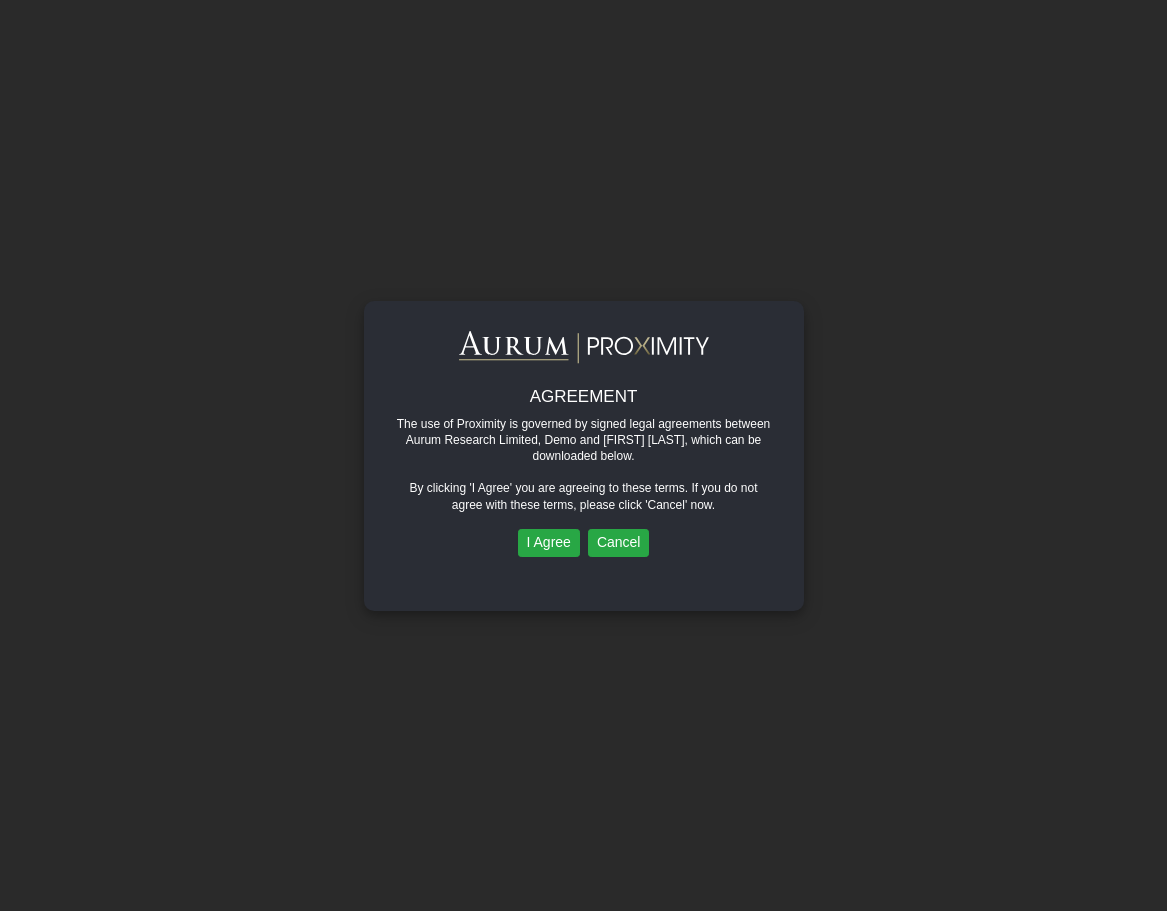 click on "The use of Proximity is governed by signed legal agreements between Aurum Research Limited, Demo and [FIRST] [LAST], which can be downloaded below." at bounding box center [584, 440] 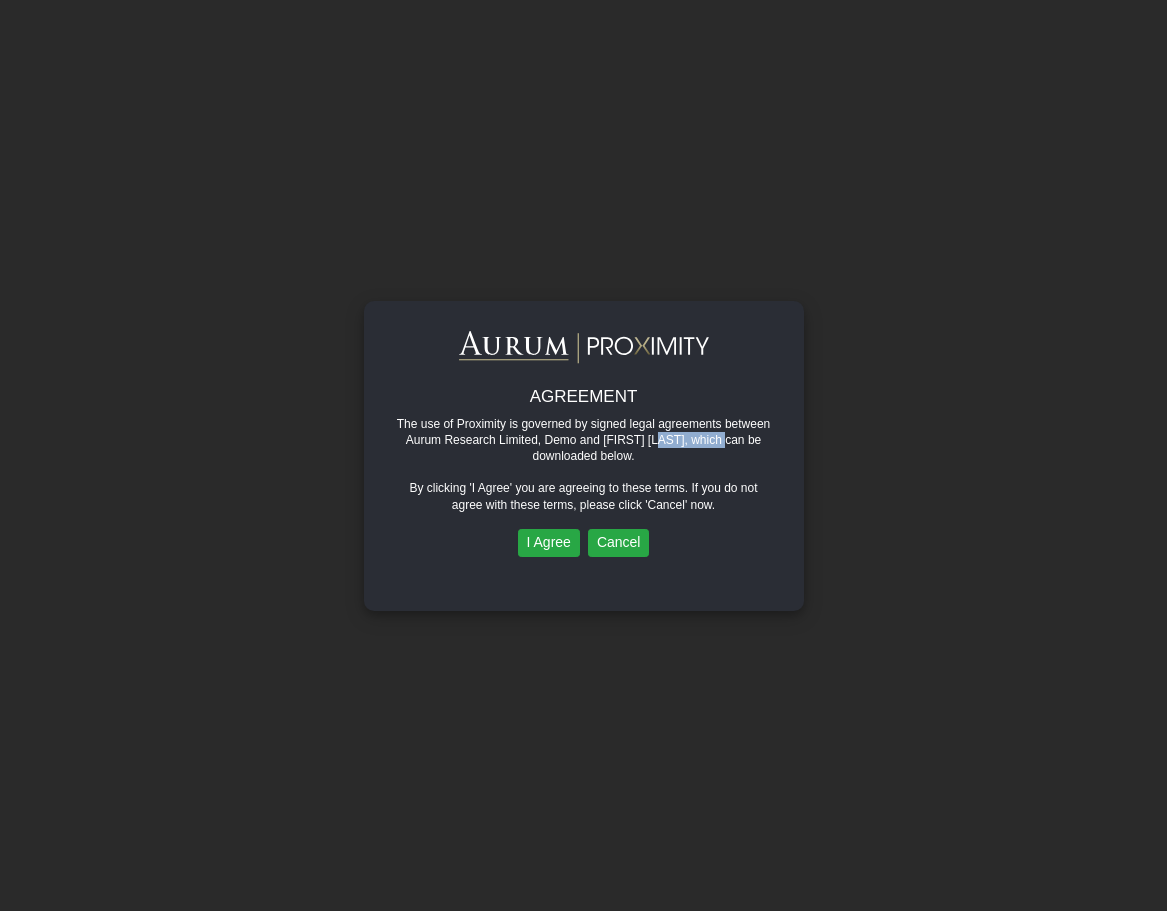 click on "The use of Proximity is governed by signed legal agreements between Aurum Research Limited, Demo and [FIRST] [LAST], which can be downloaded below." at bounding box center (584, 440) 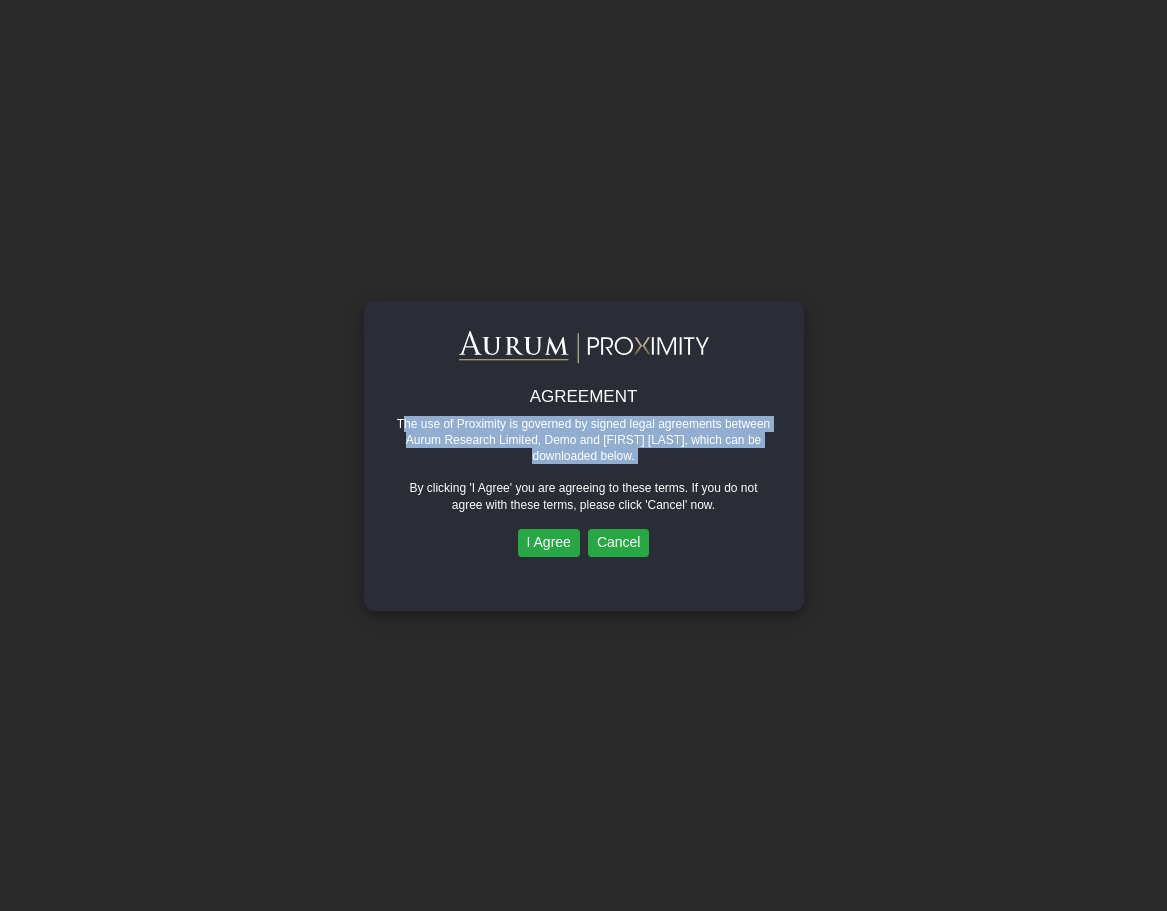 click on "The use of Proximity is governed by signed legal agreements between Aurum Research Limited, Demo and [FIRST] [LAST], which can be downloaded below." at bounding box center (584, 440) 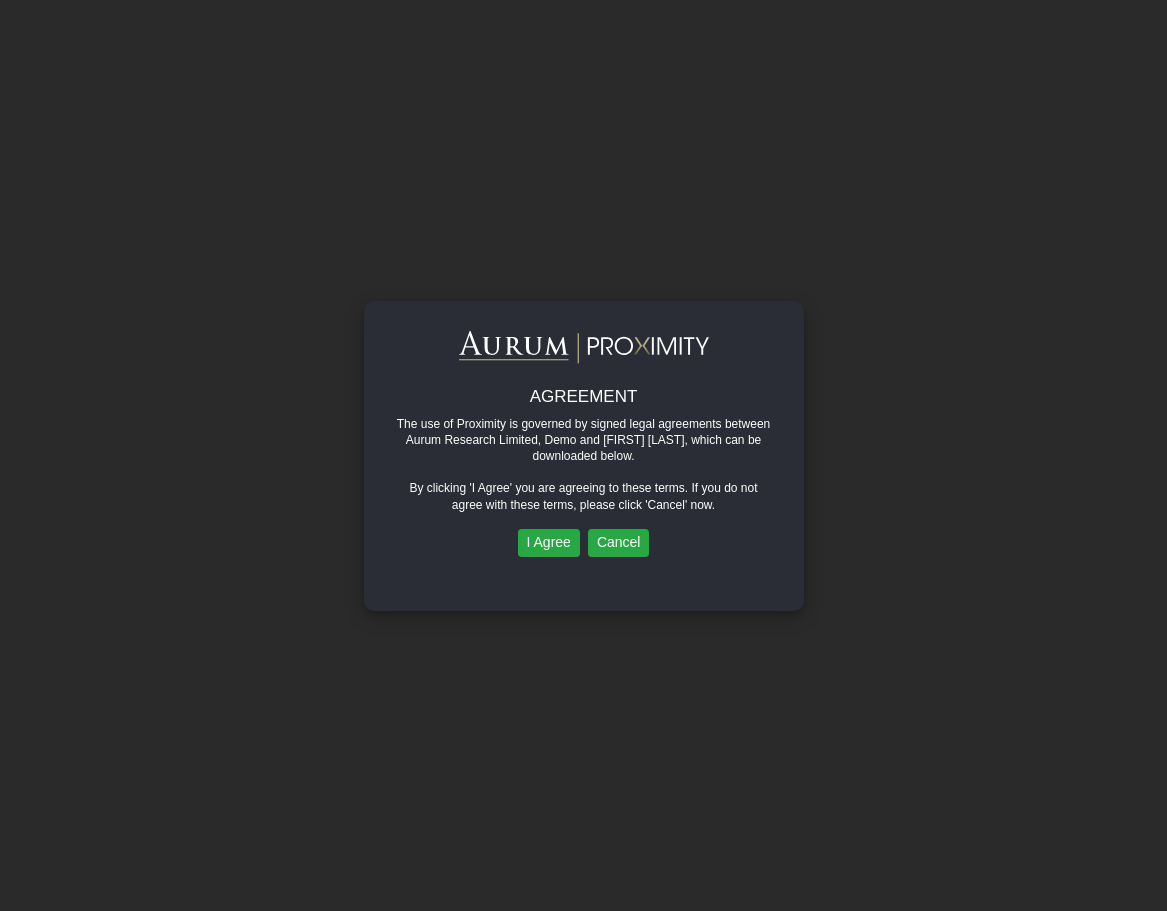 click on "The use of Proximity is governed by signed legal agreements between Aurum Research Limited, Demo and [FIRST] [LAST], which can be downloaded below." at bounding box center (584, 440) 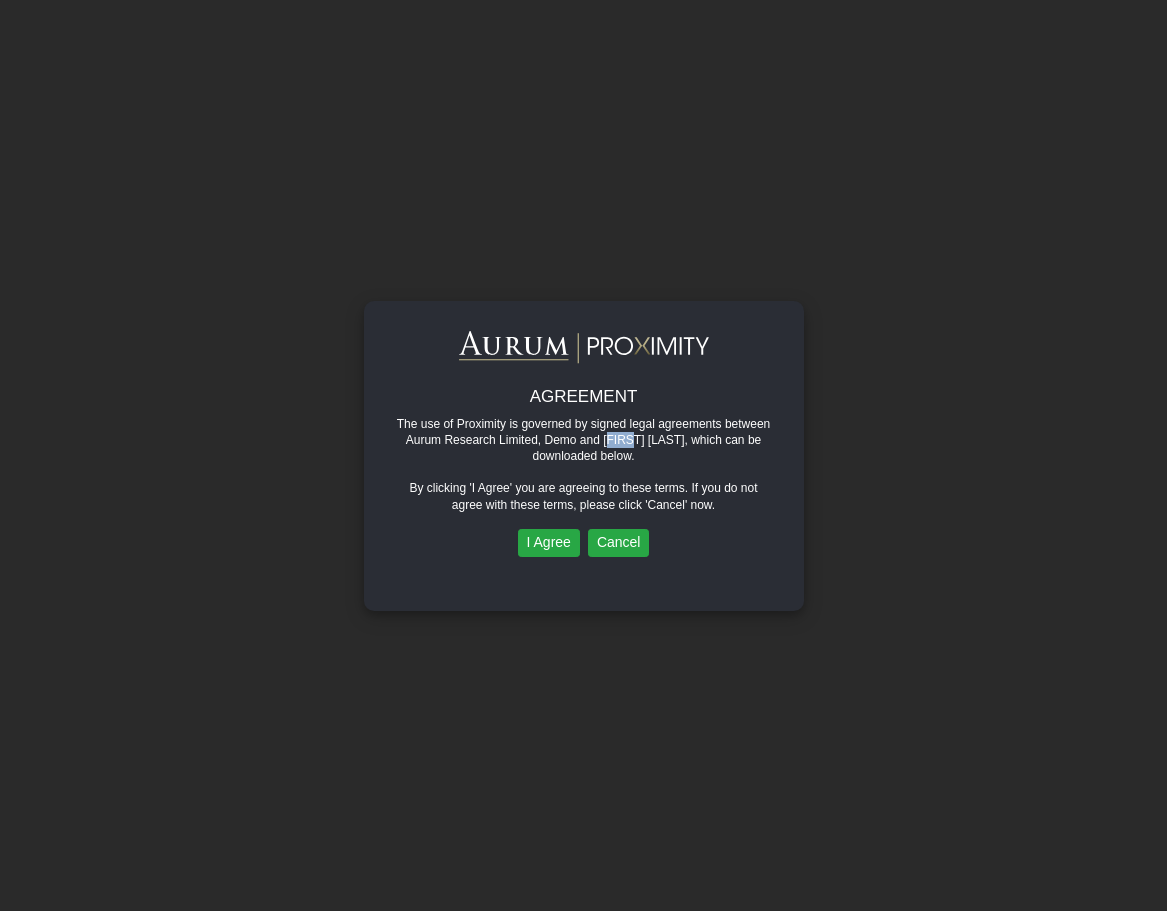 click on "The use of Proximity is governed by signed legal agreements between Aurum Research Limited, Demo and [FIRST] [LAST], which can be downloaded below." at bounding box center (584, 440) 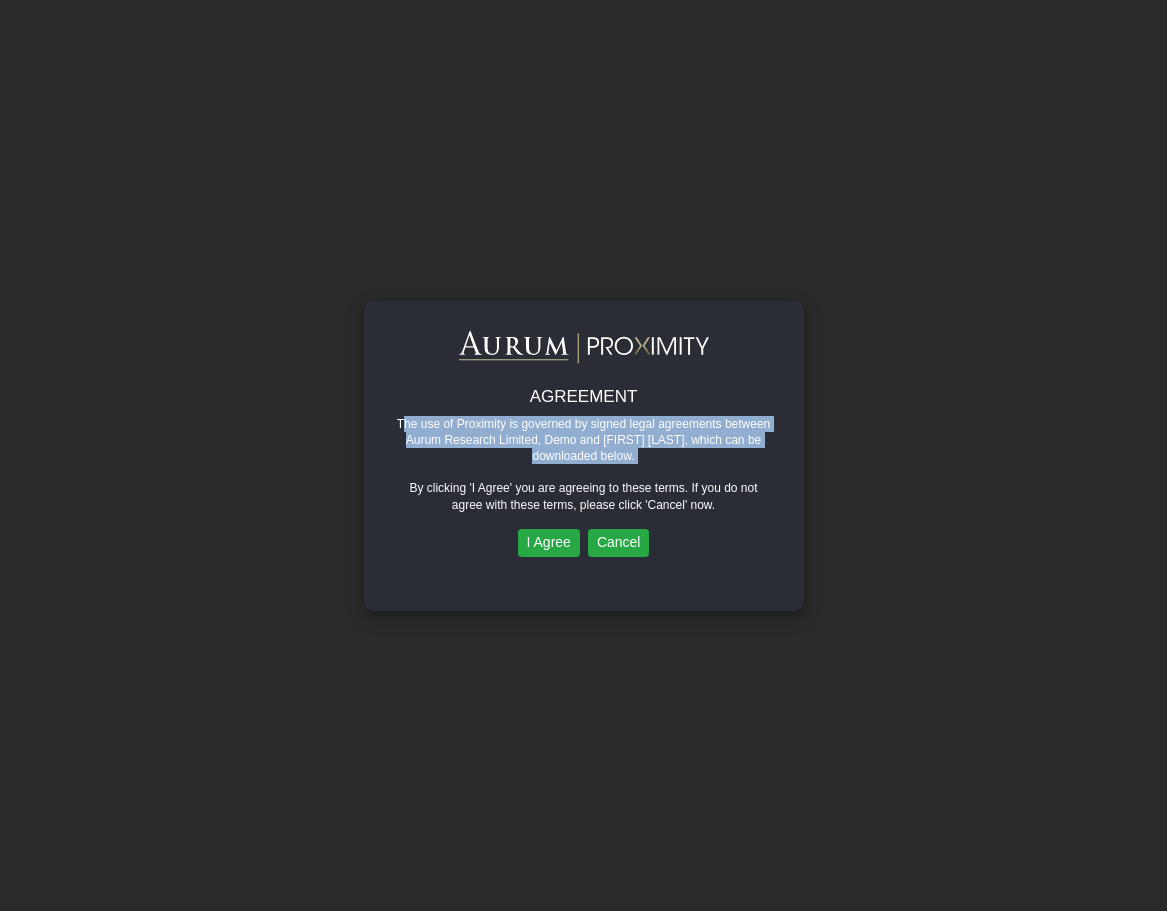 click on "The use of Proximity is governed by signed legal agreements between Aurum Research Limited, Demo and [FIRST] [LAST], which can be downloaded below." at bounding box center (584, 440) 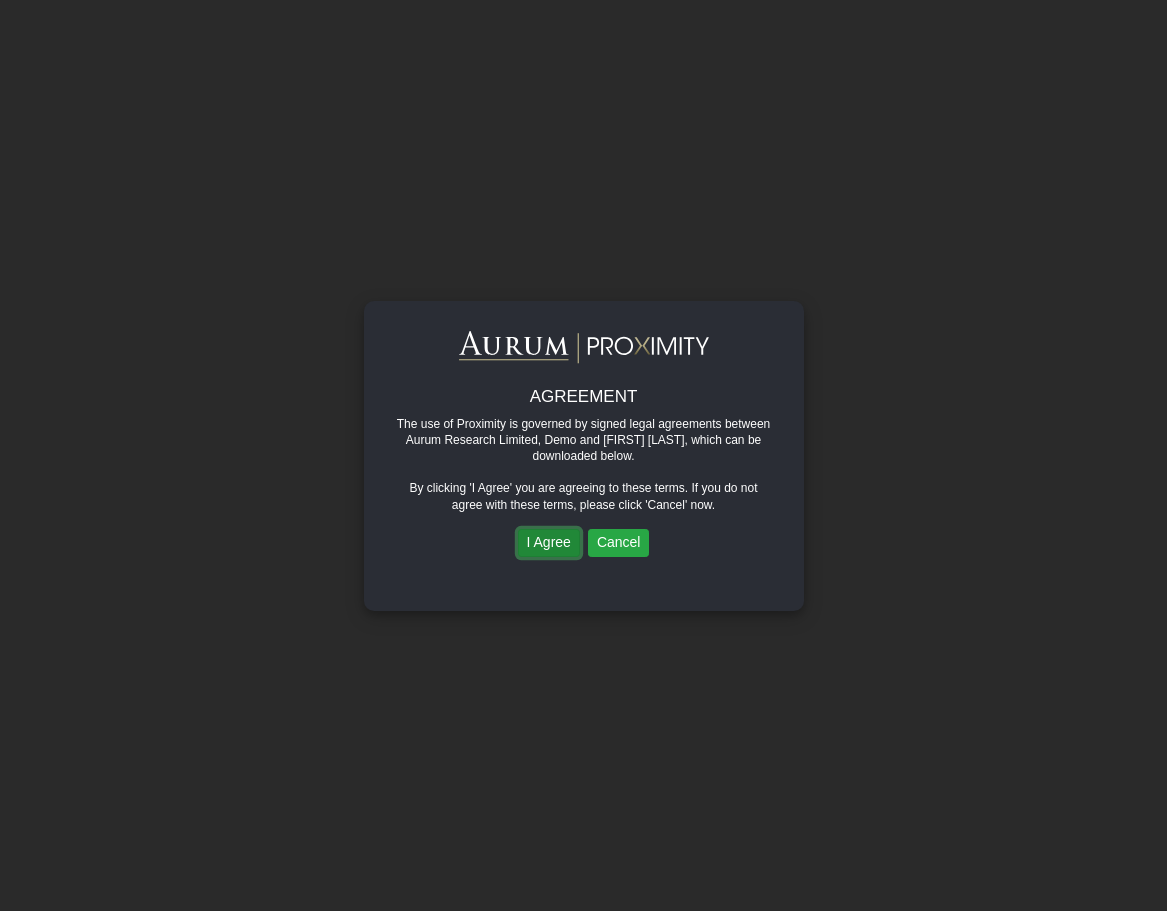 click on "I Agree" at bounding box center [549, 543] 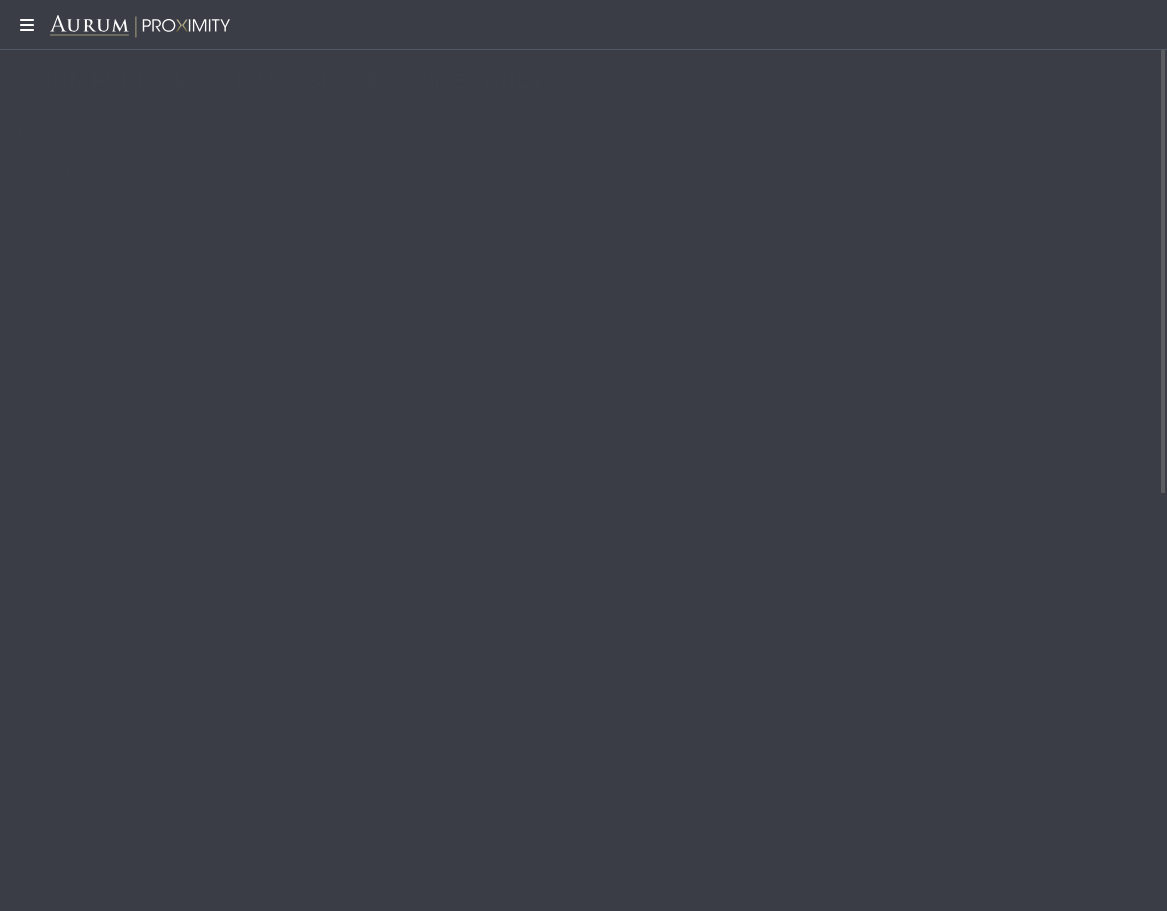 click at bounding box center [25, 25] 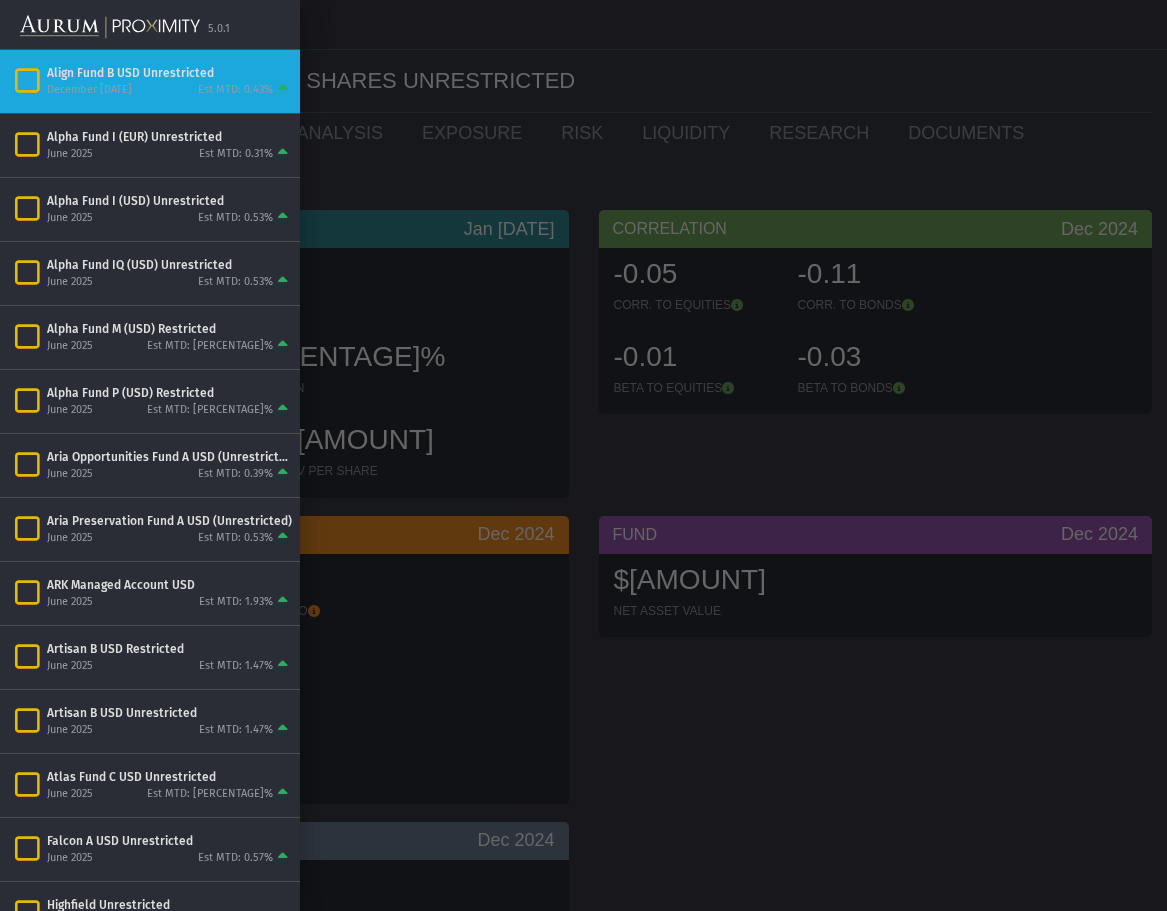 click at bounding box center [583, 455] 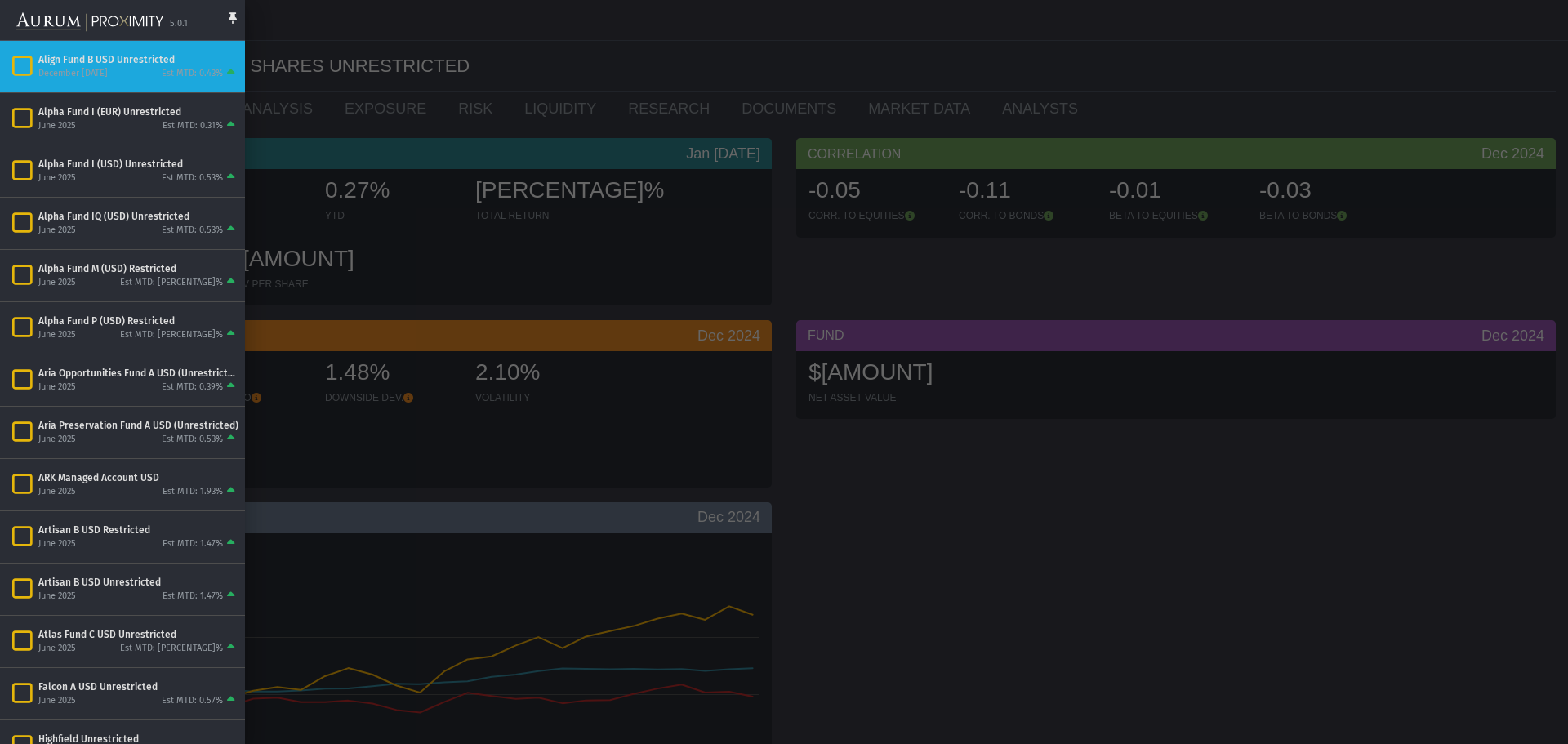 click at bounding box center (784, 372) 